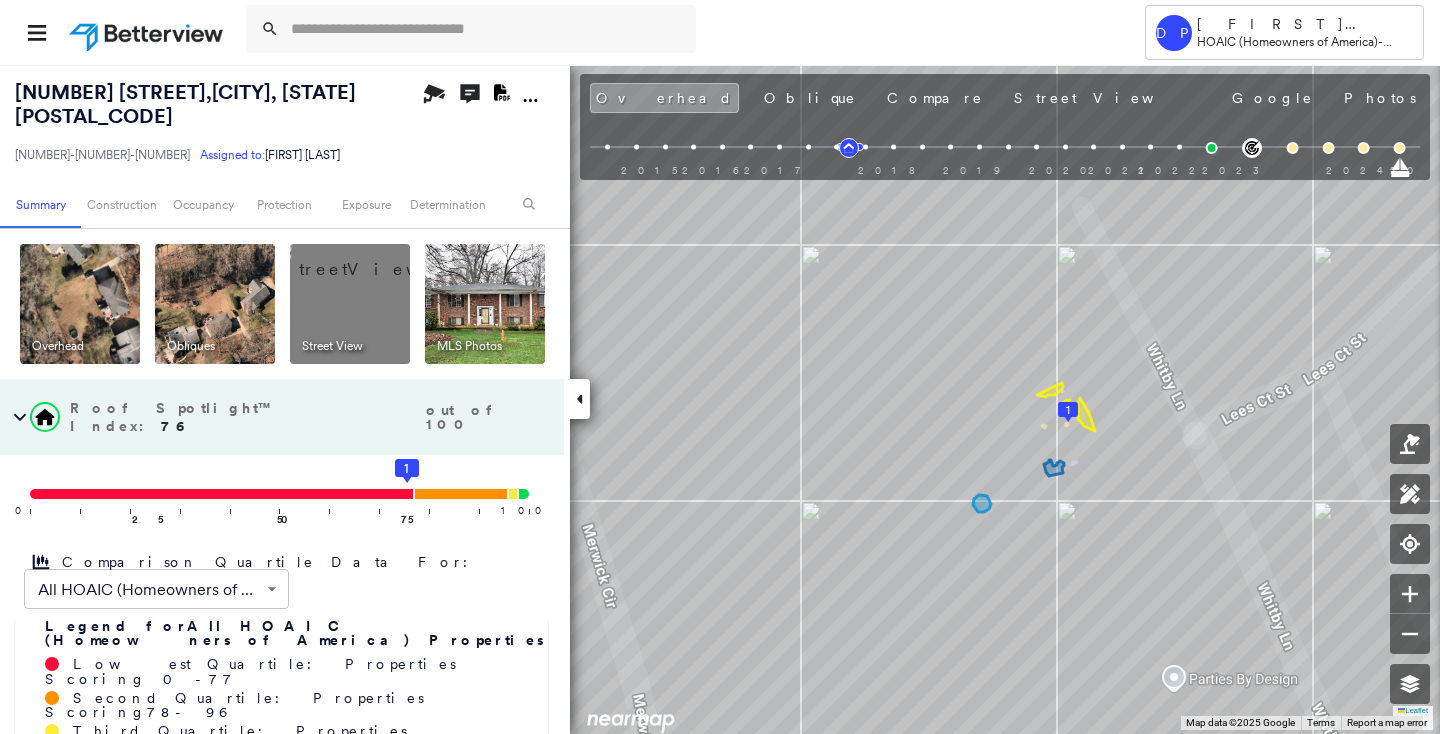 scroll, scrollTop: 0, scrollLeft: 0, axis: both 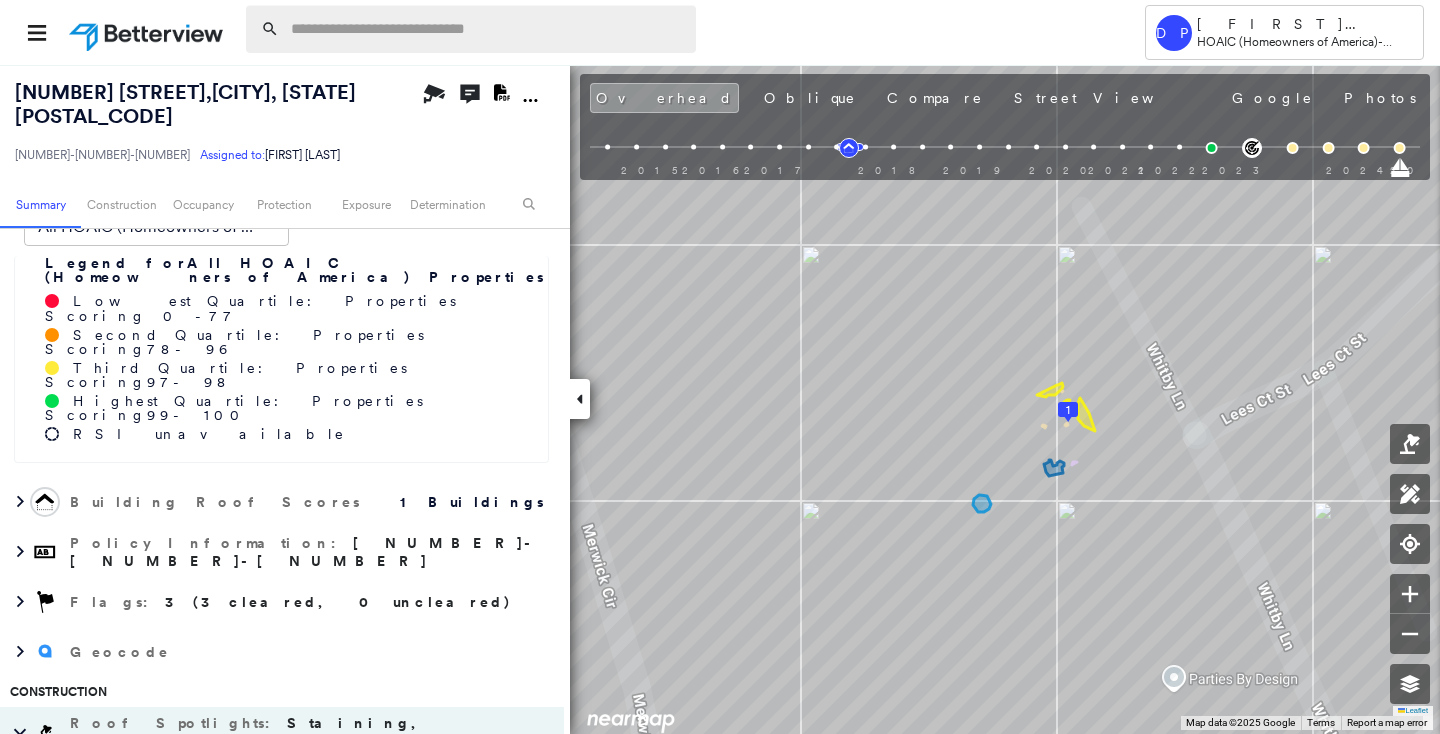 paste on "**********" 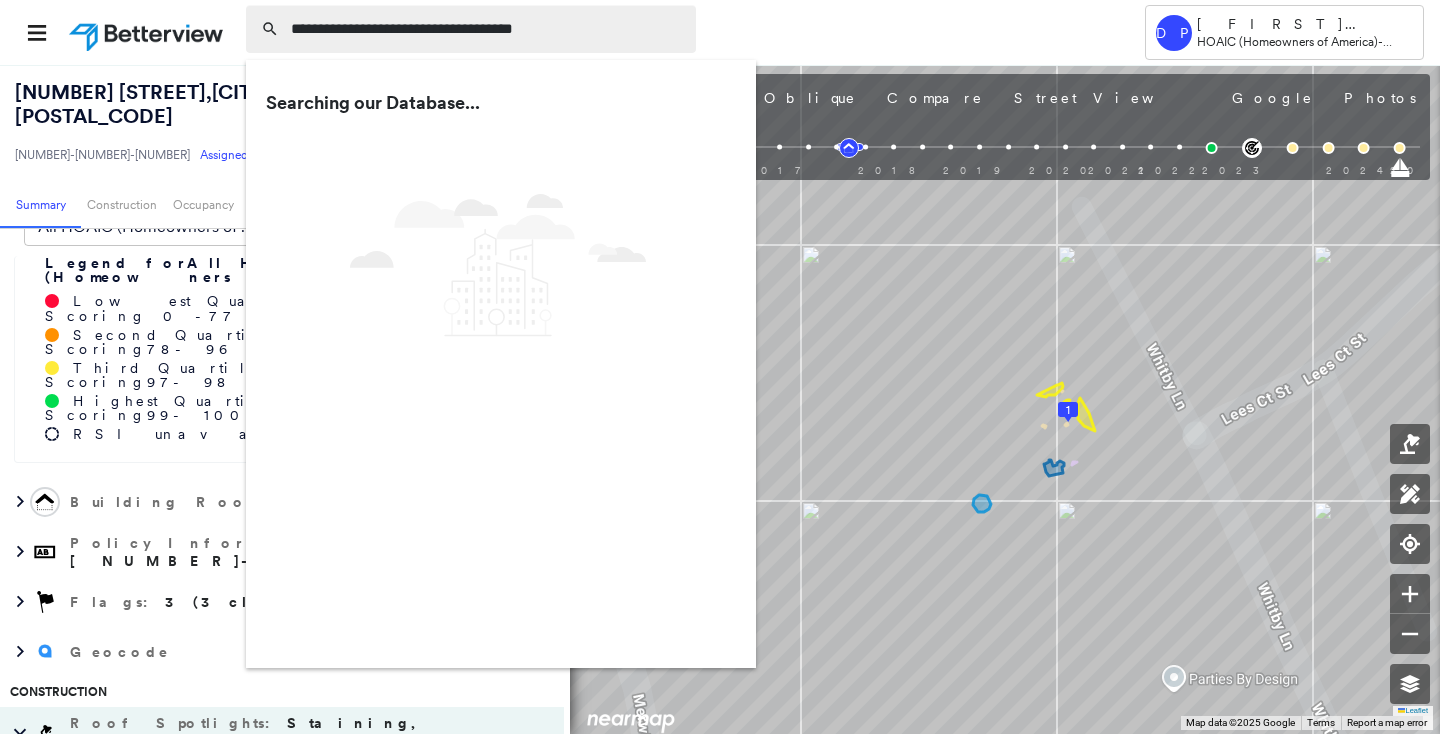 click on "**********" at bounding box center [487, 29] 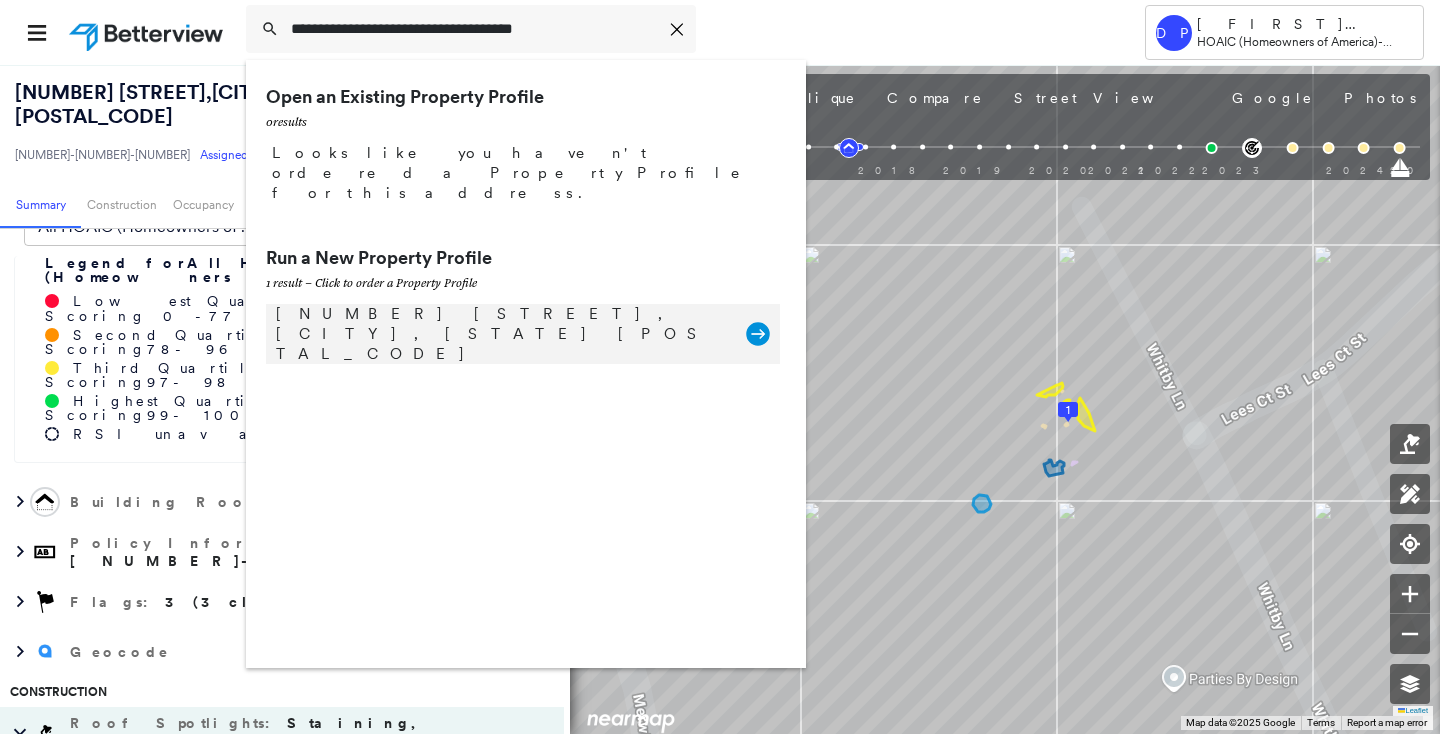 type on "**********" 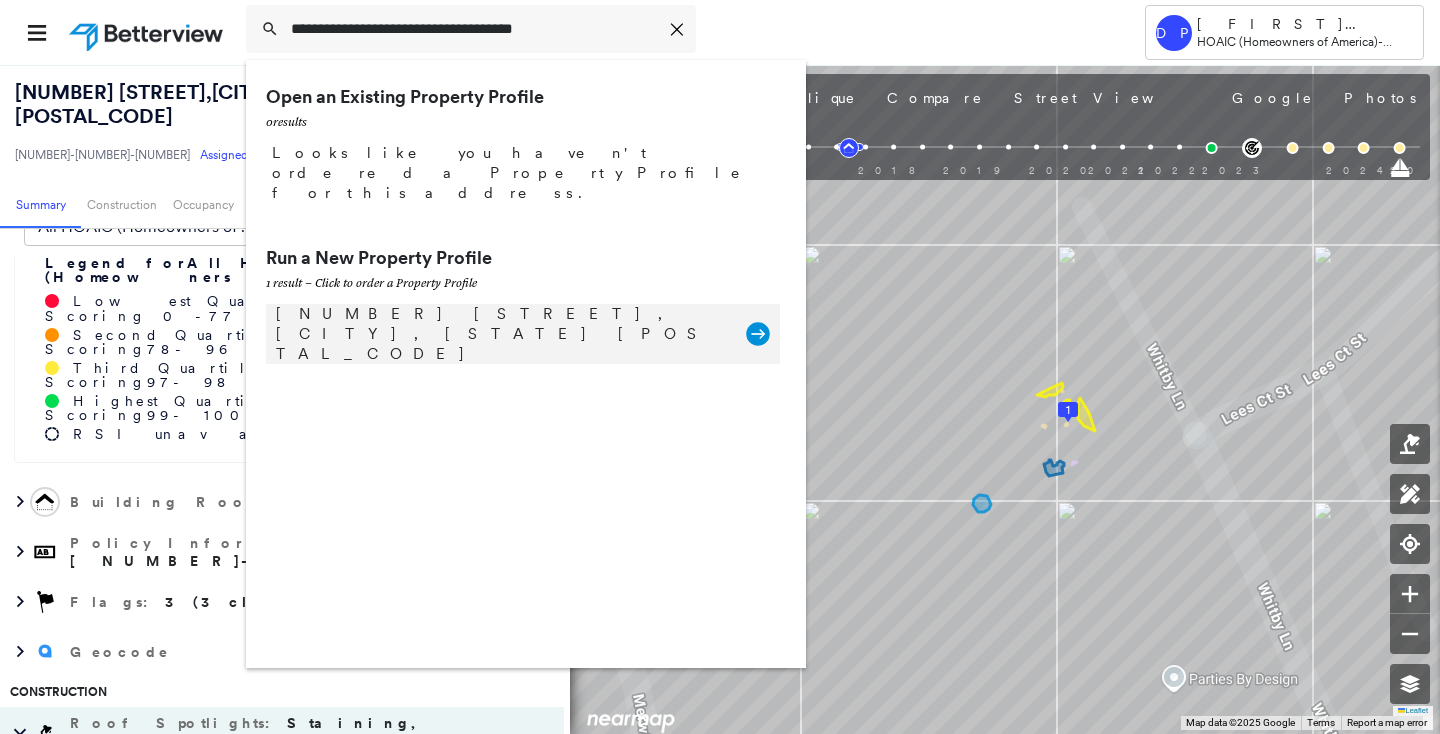 click 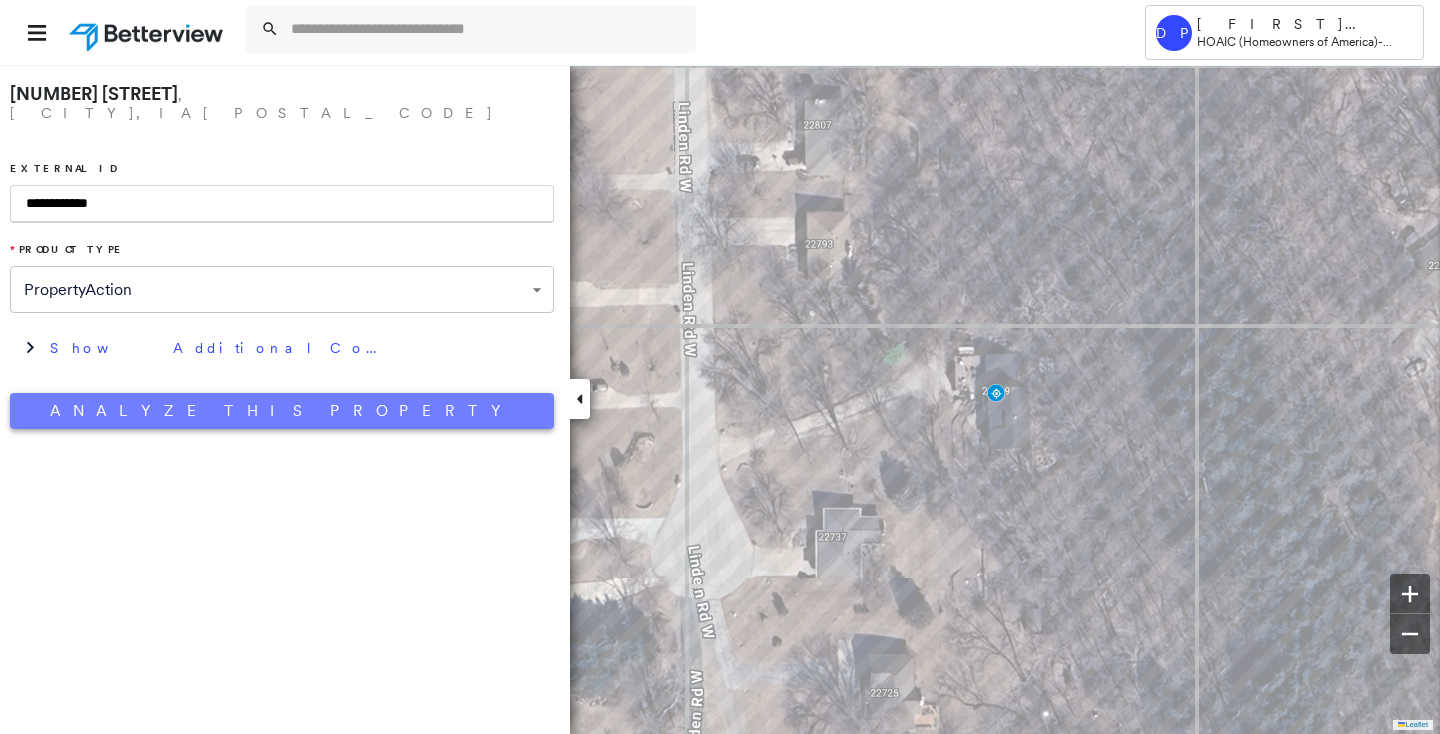 type on "**********" 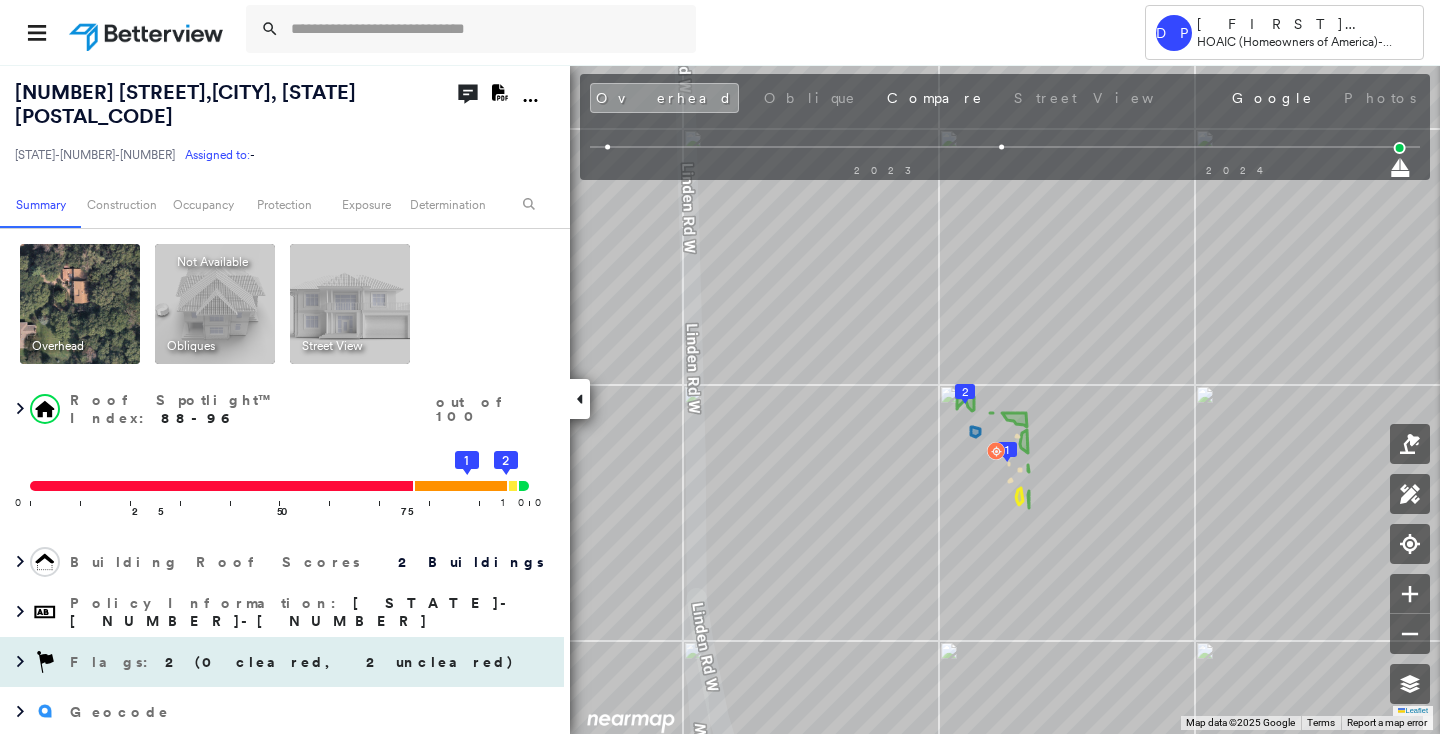 click on "Flags :  2 (0 cleared, 2 uncleared)" at bounding box center [294, 662] 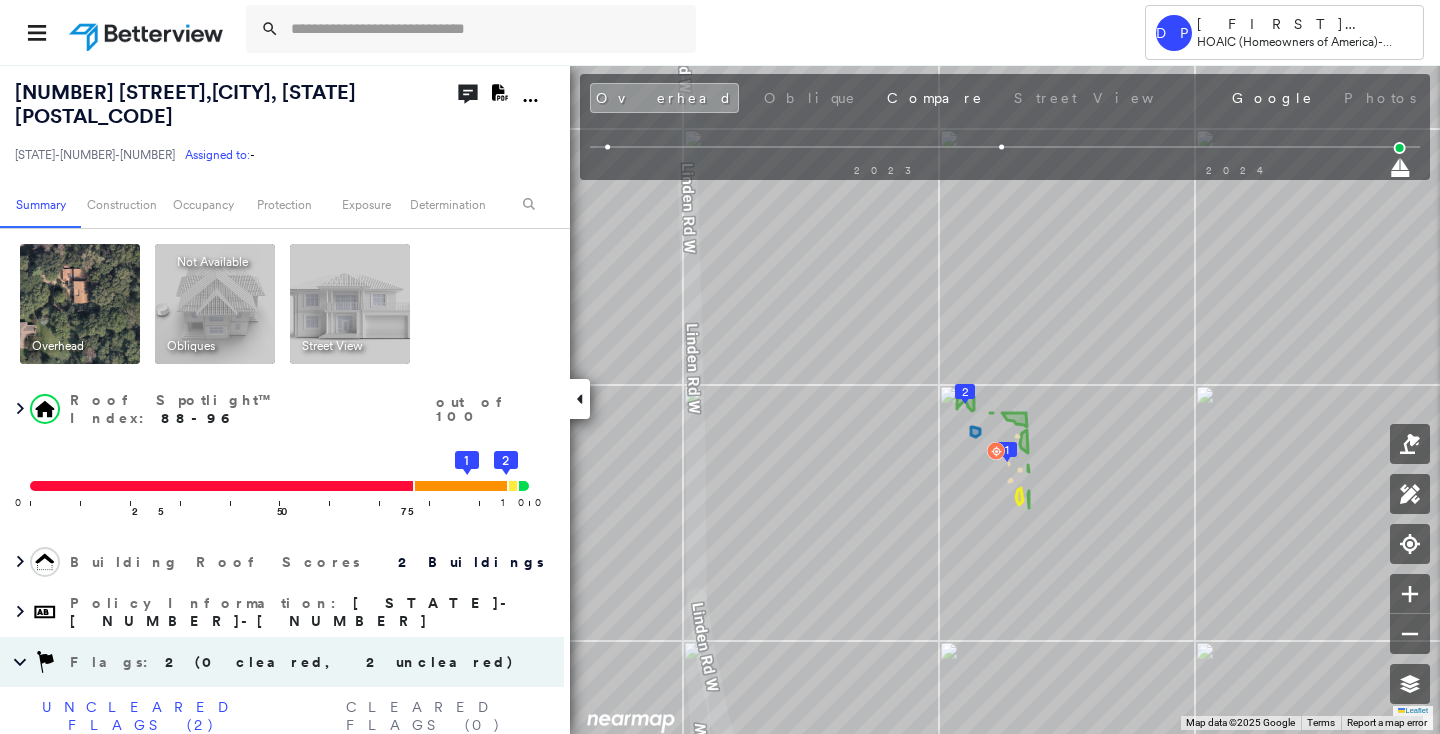scroll, scrollTop: 90, scrollLeft: 0, axis: vertical 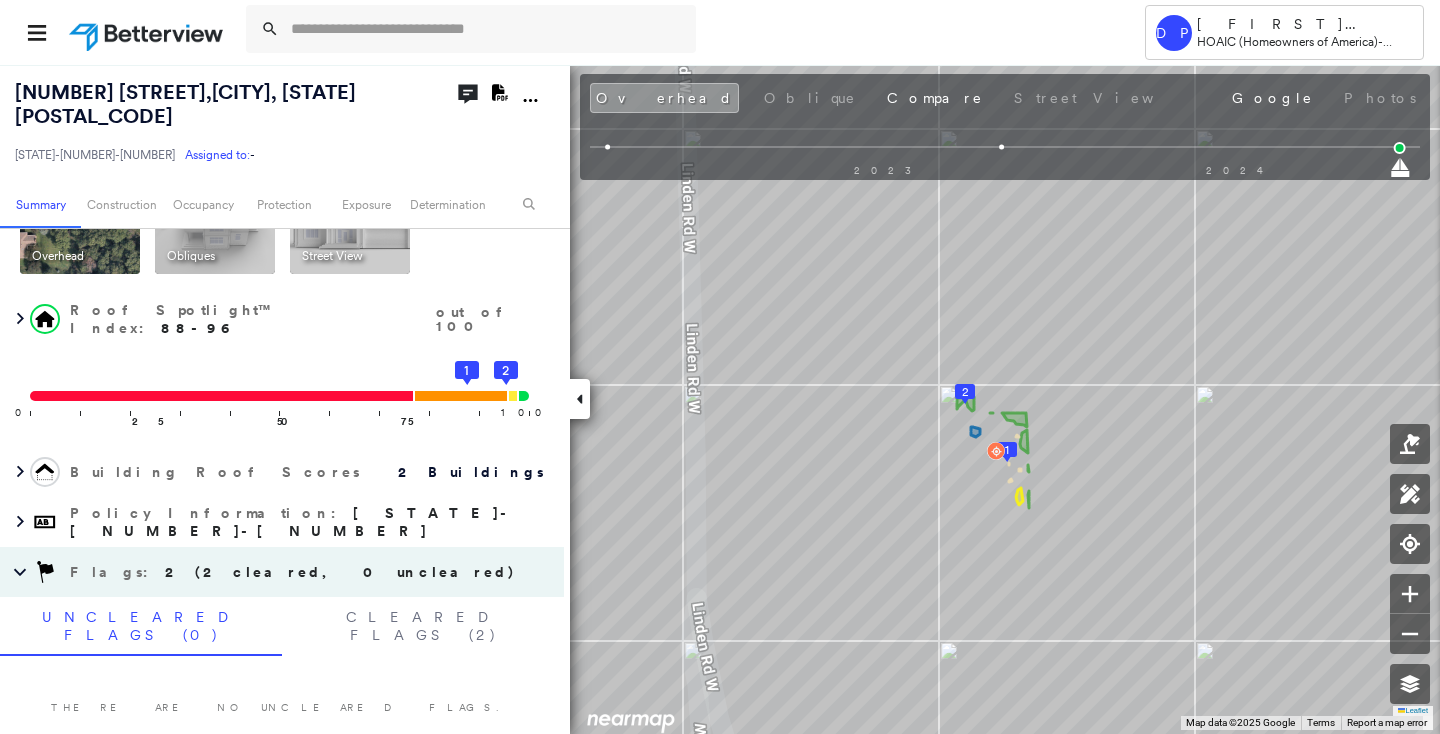 click on "There are no  uncleared  flags." at bounding box center [282, 708] 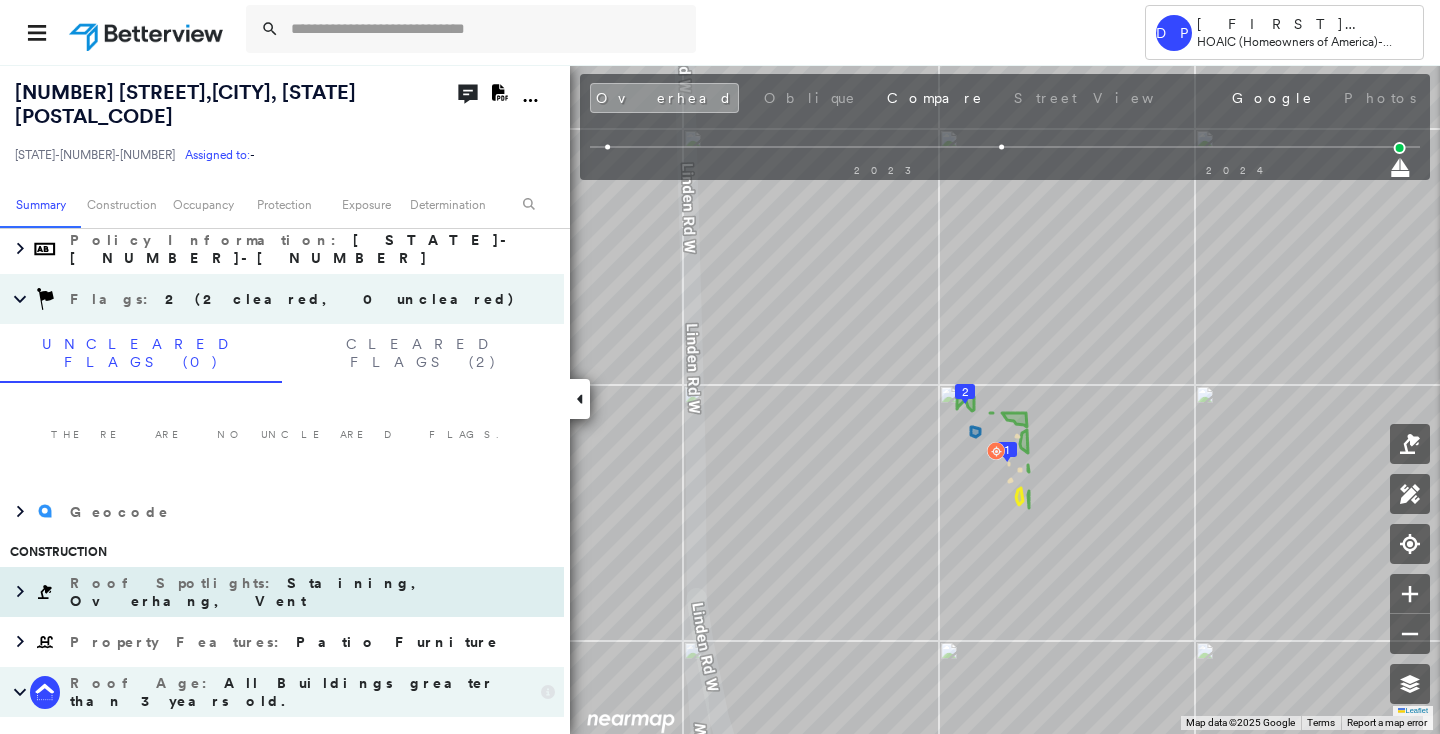 click on "Staining, Overhang, Vent" at bounding box center [252, 592] 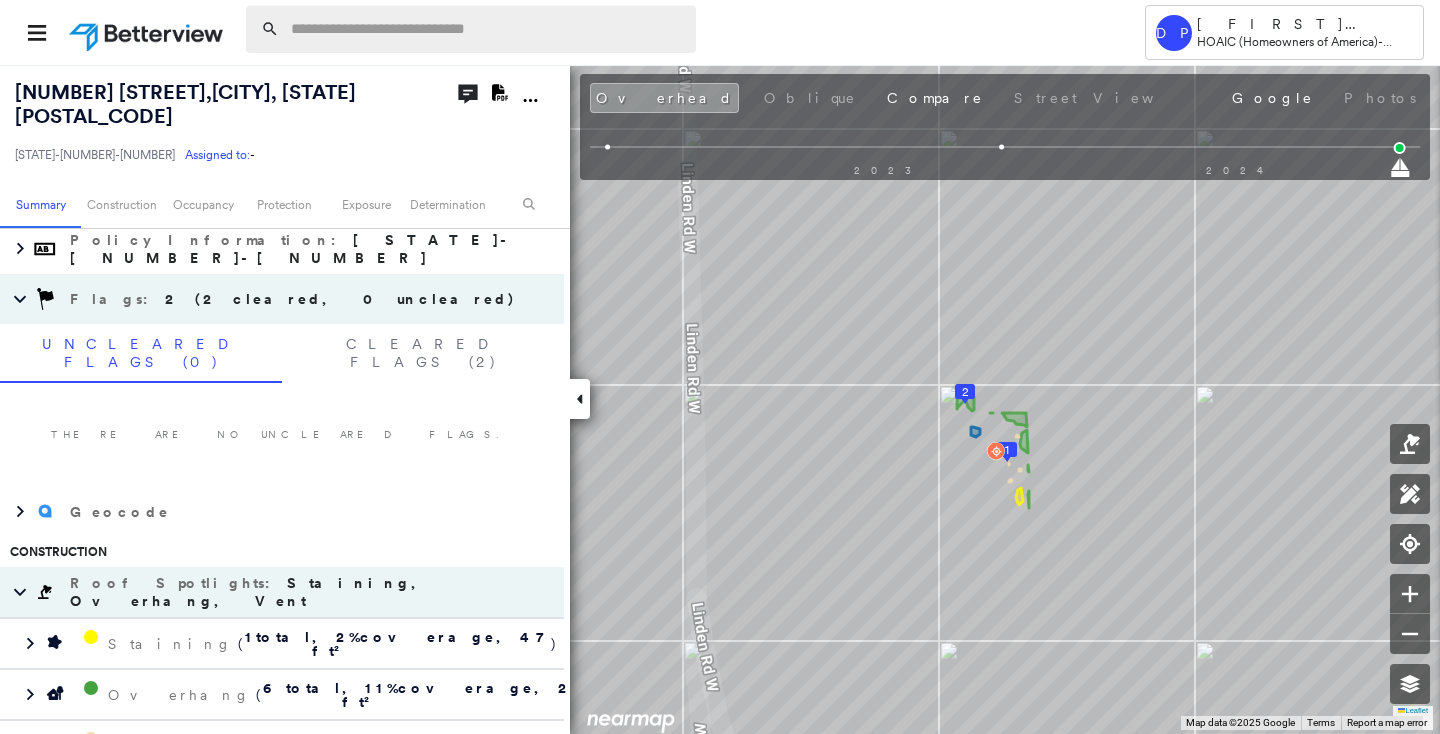 paste on "**********" 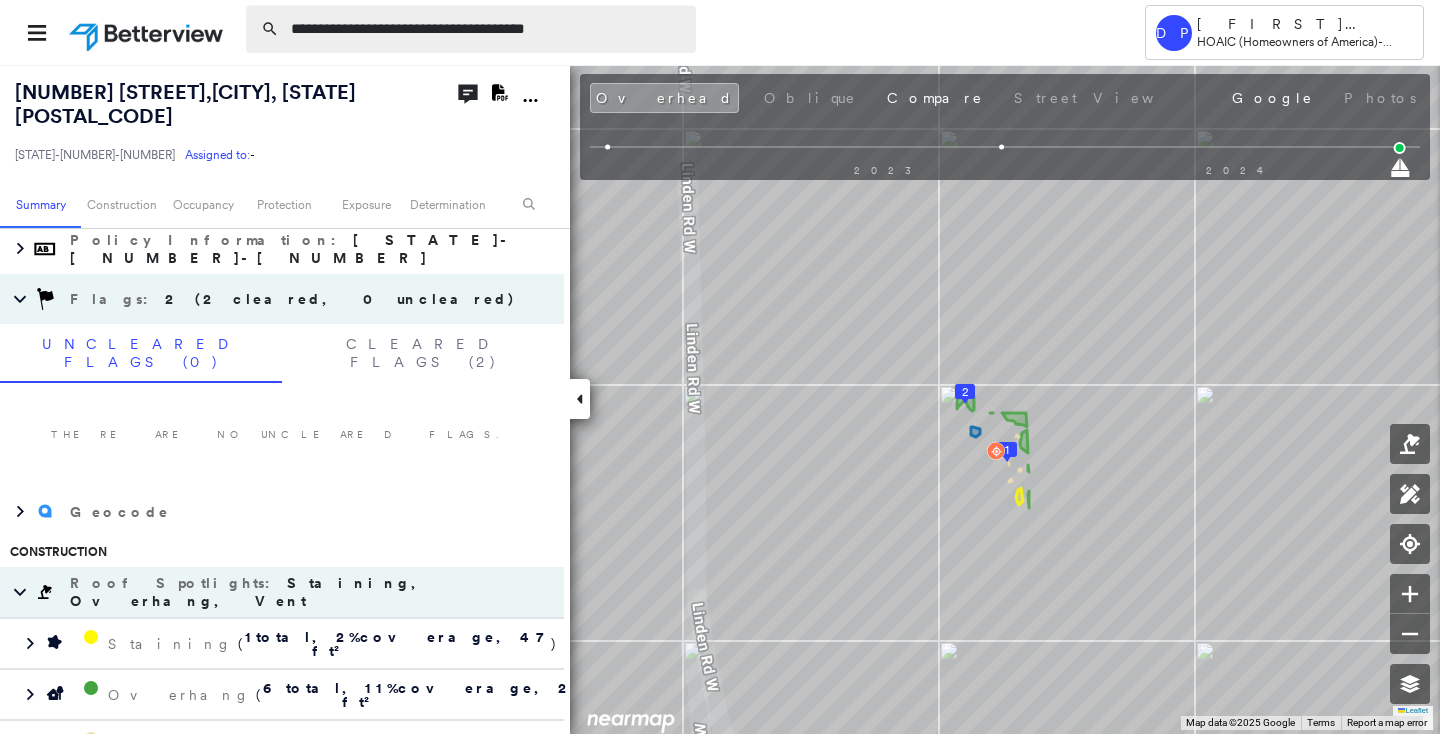 type on "**********" 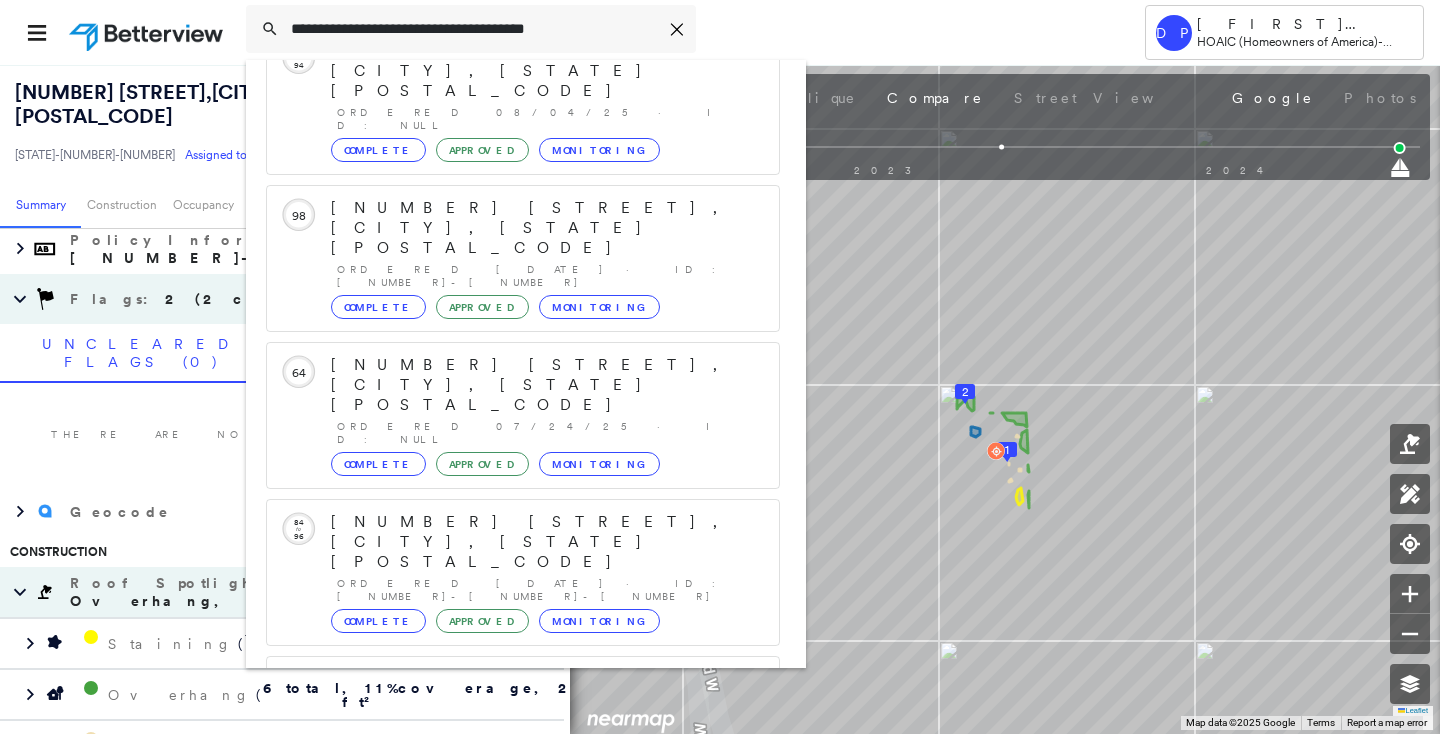 scroll, scrollTop: 211, scrollLeft: 0, axis: vertical 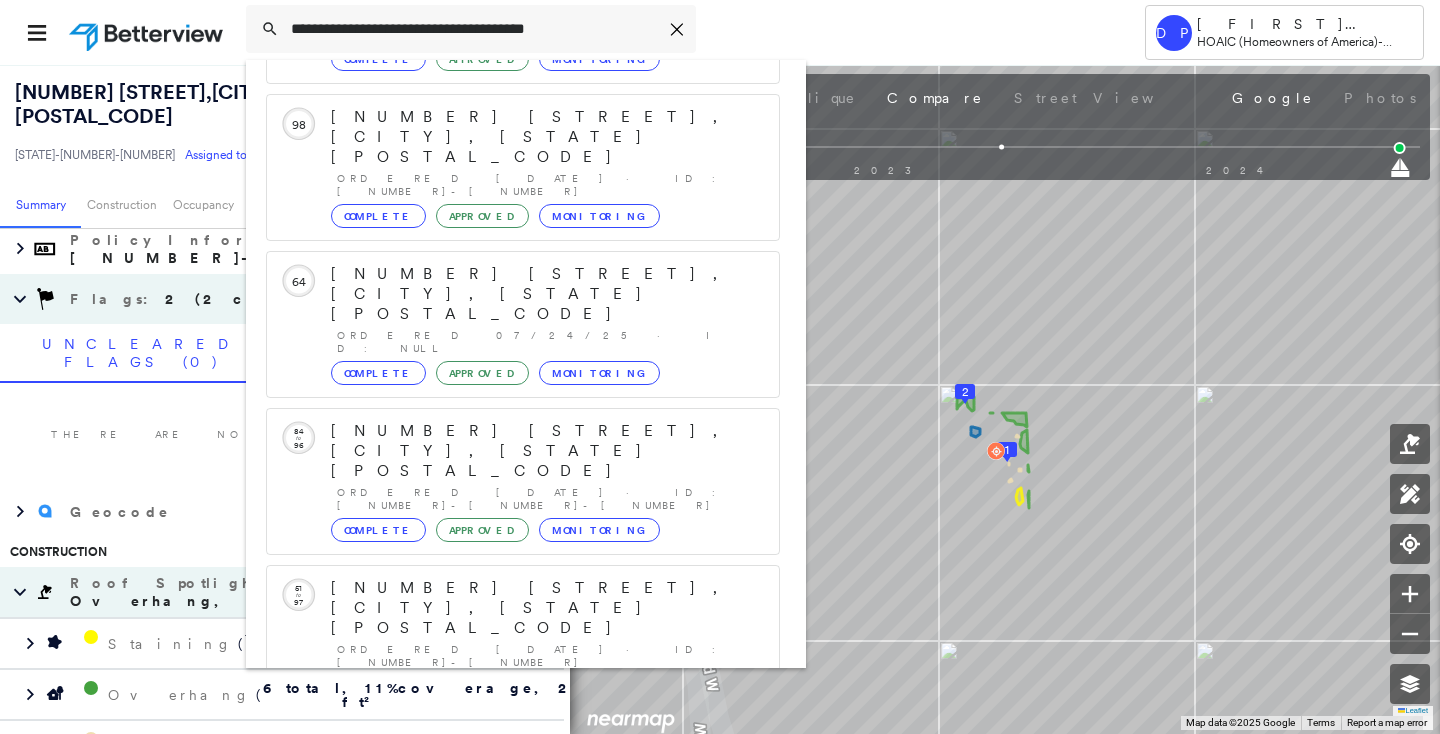click 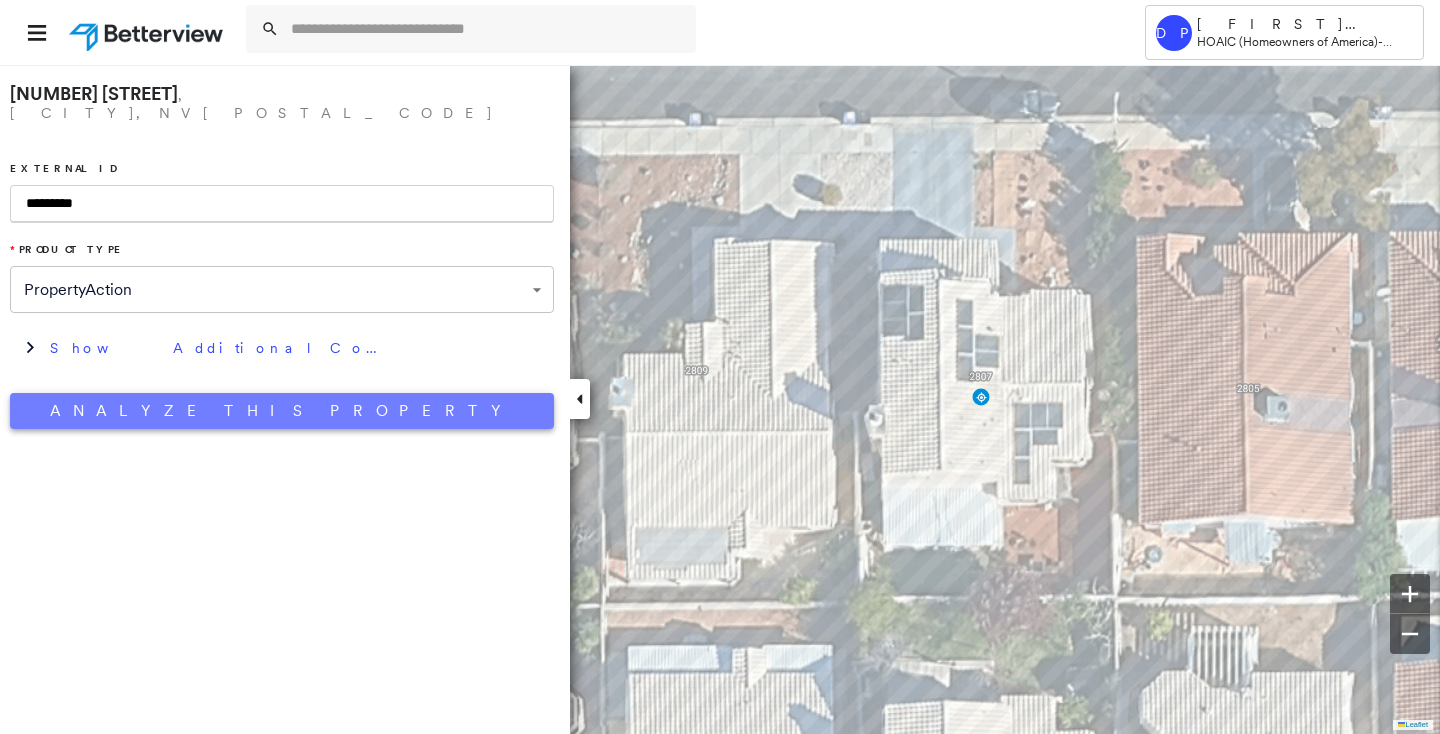 type on "*********" 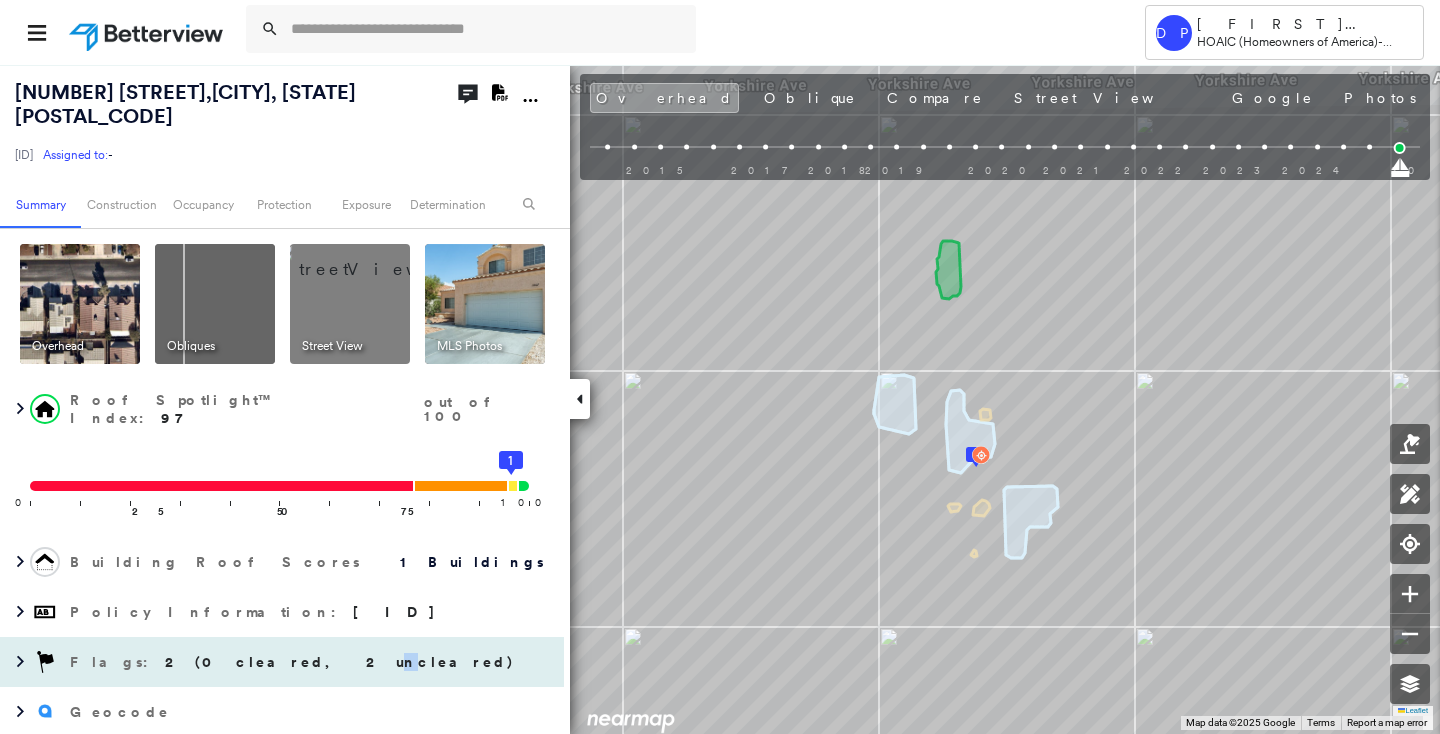 click on "2 (0 cleared, 2 uncleared)" at bounding box center [340, 662] 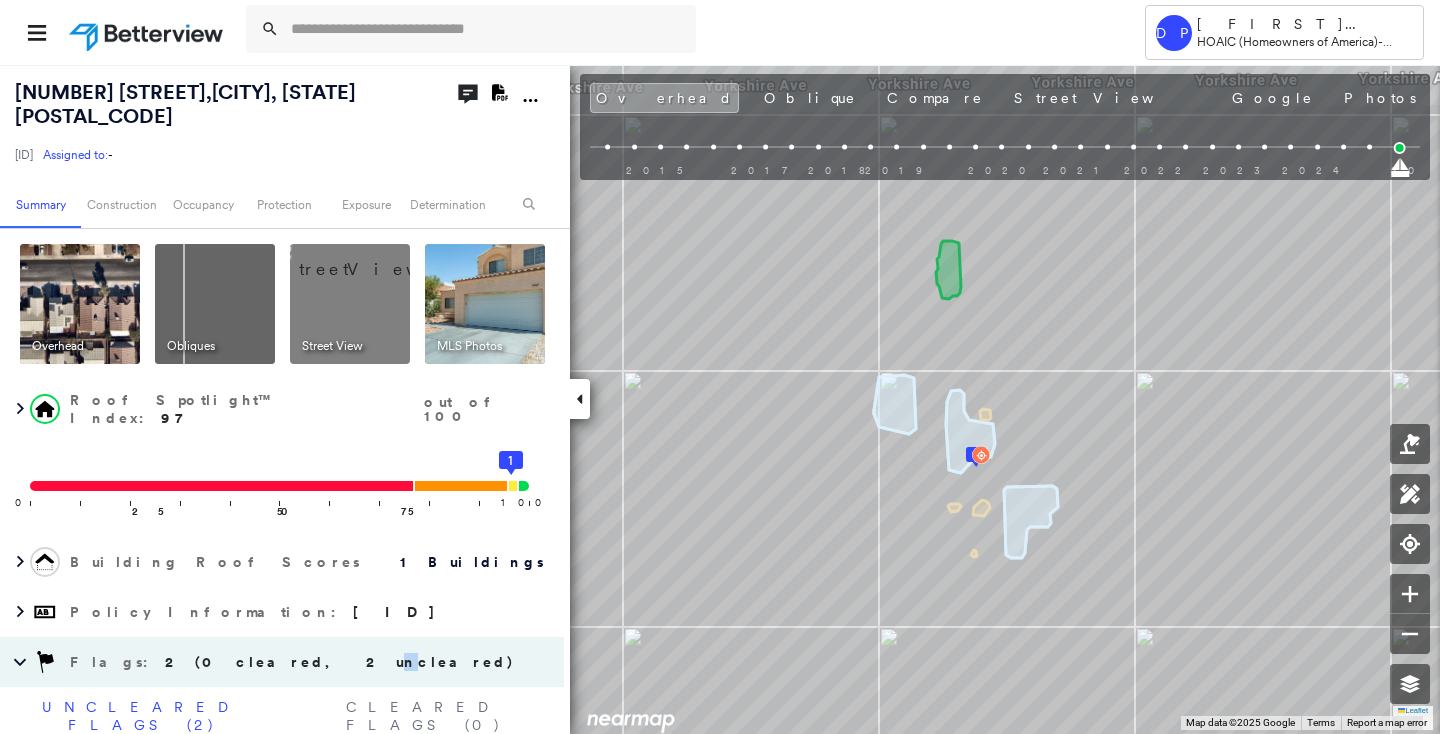 scroll, scrollTop: 363, scrollLeft: 0, axis: vertical 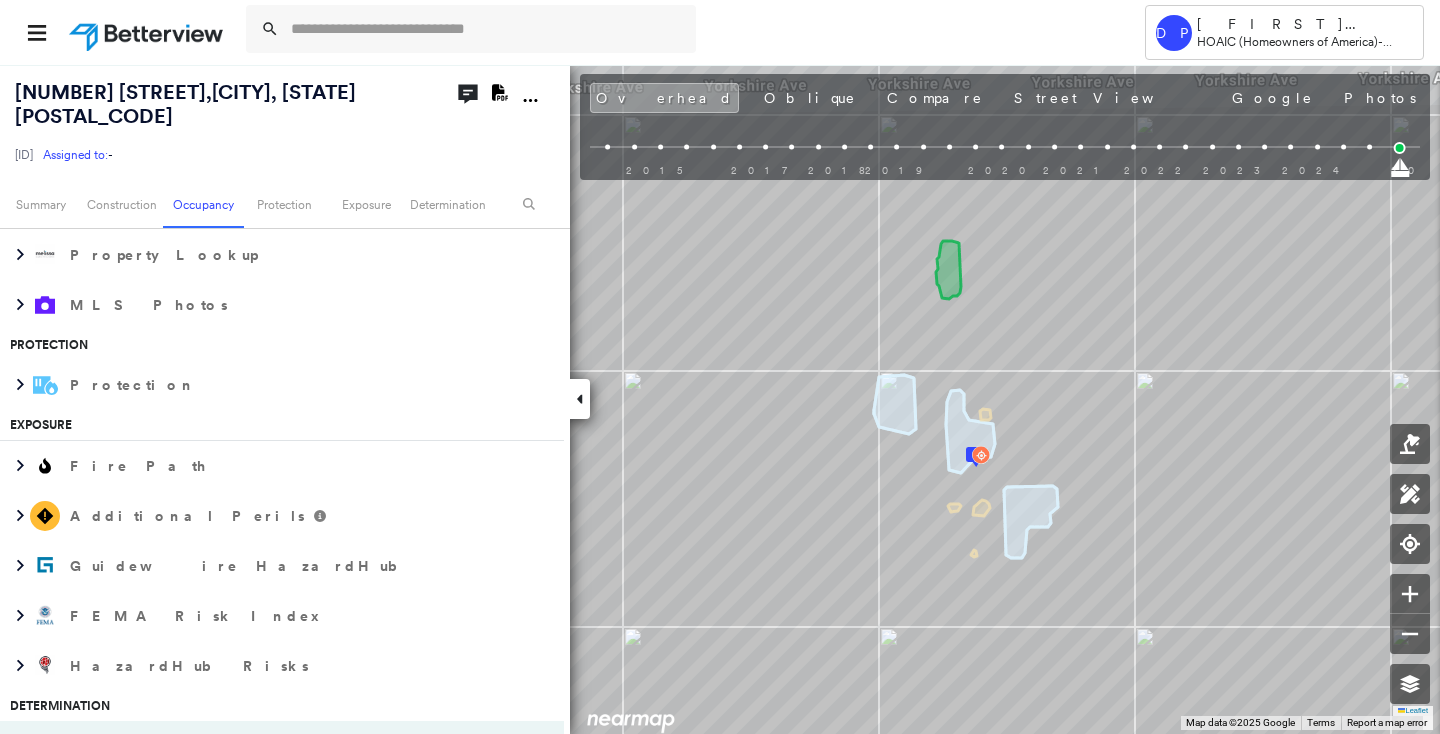 click at bounding box center (667, 32) 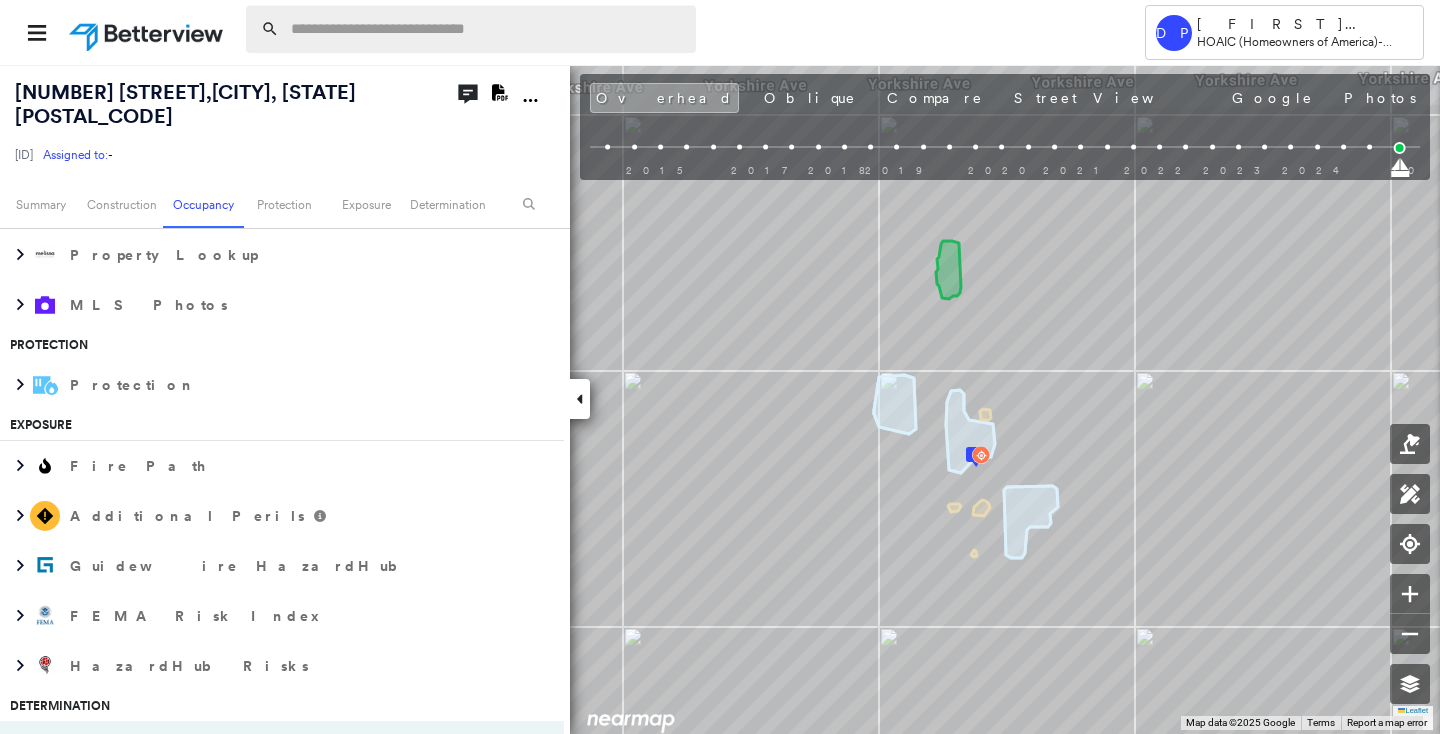 paste on "**********" 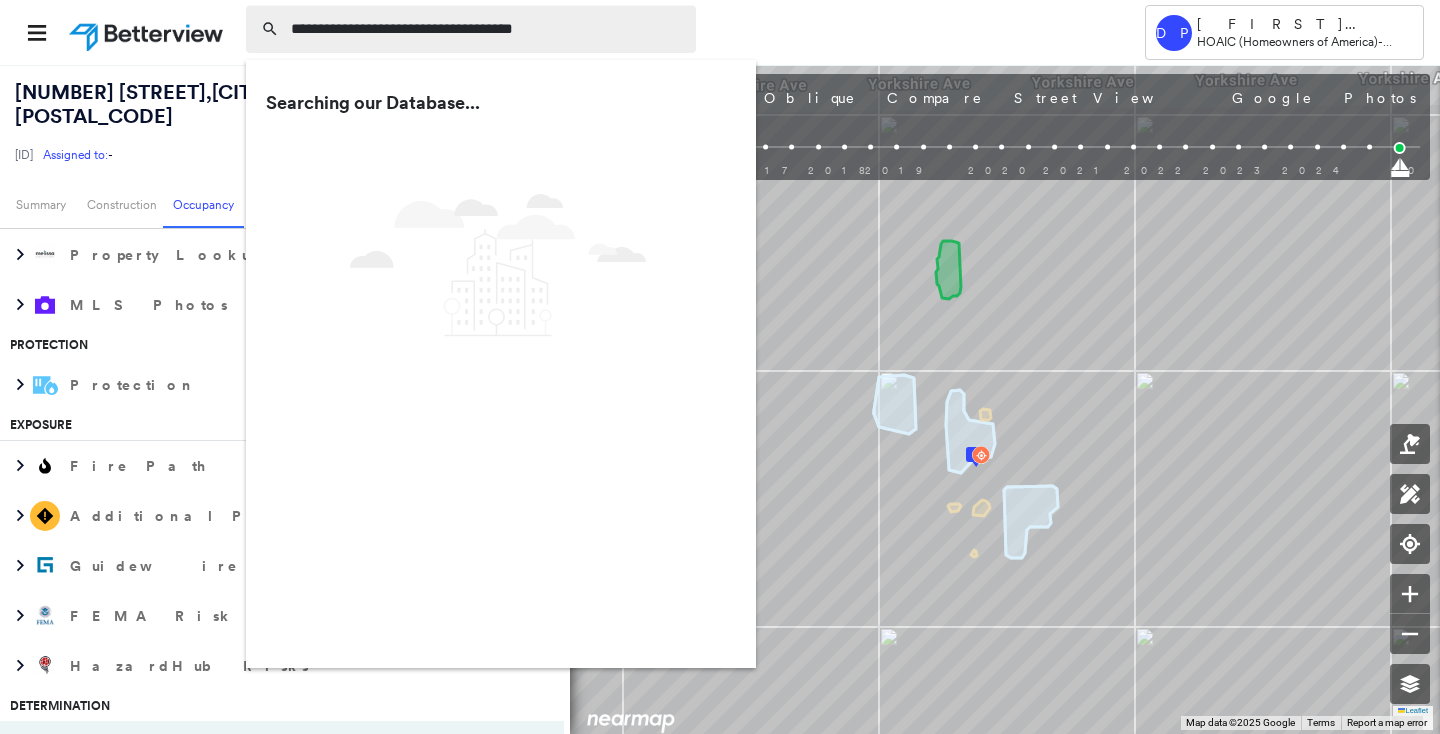 click on "**********" at bounding box center (487, 29) 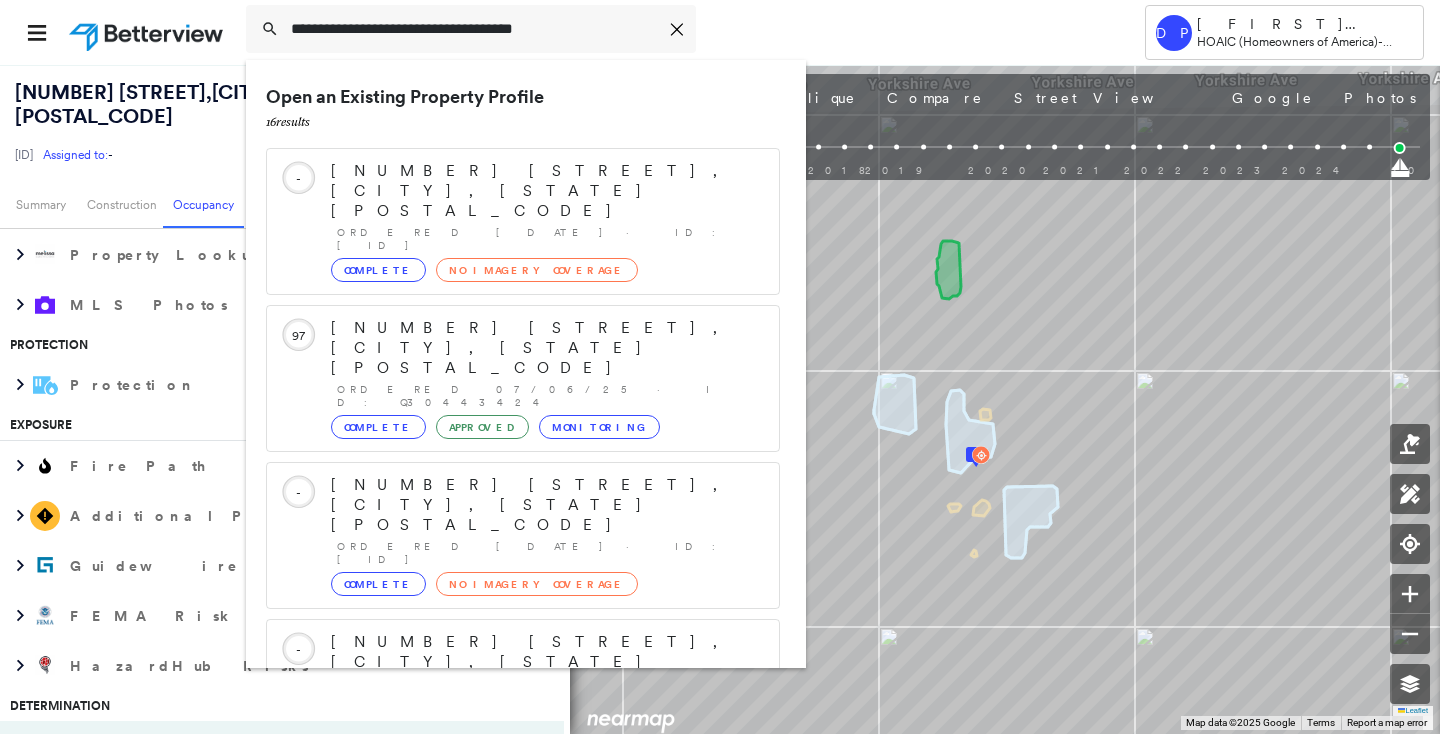 scroll, scrollTop: 211, scrollLeft: 0, axis: vertical 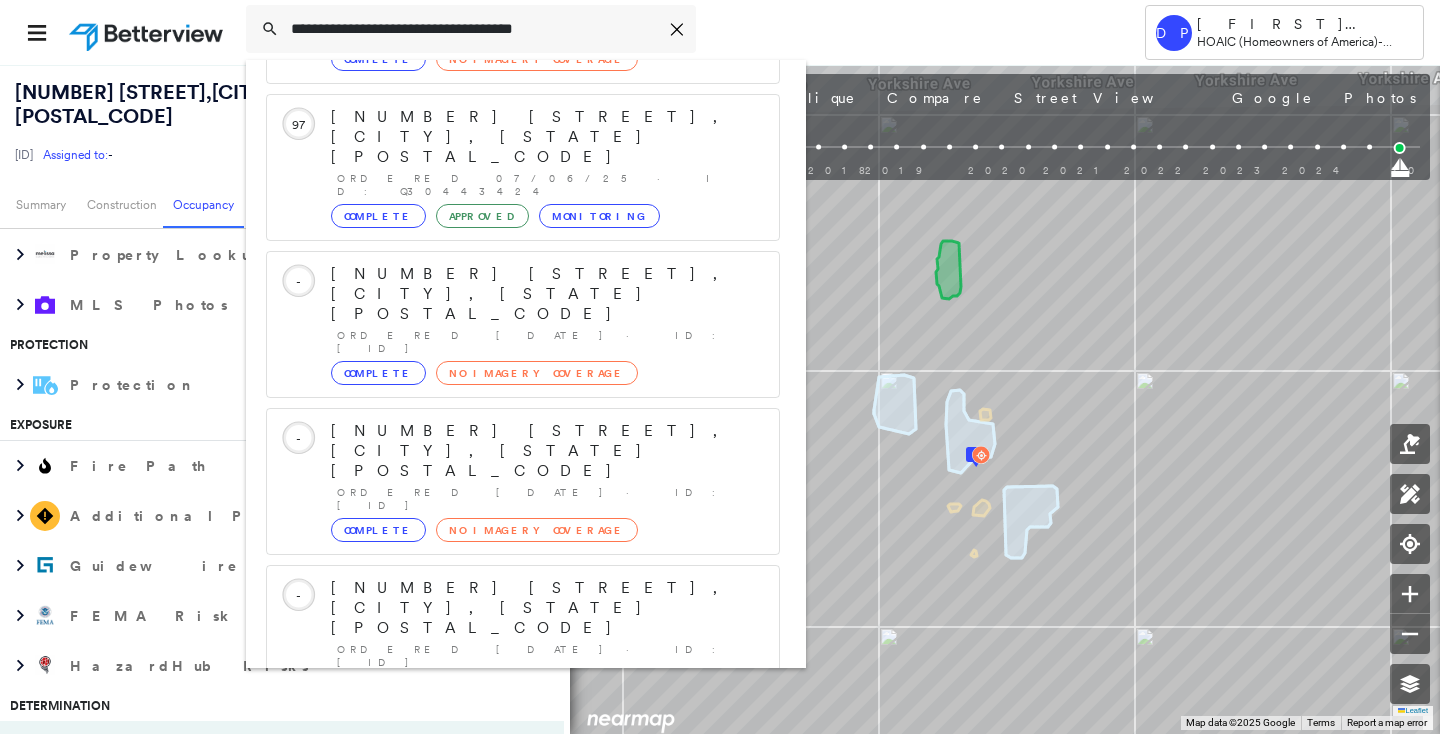 type on "**********" 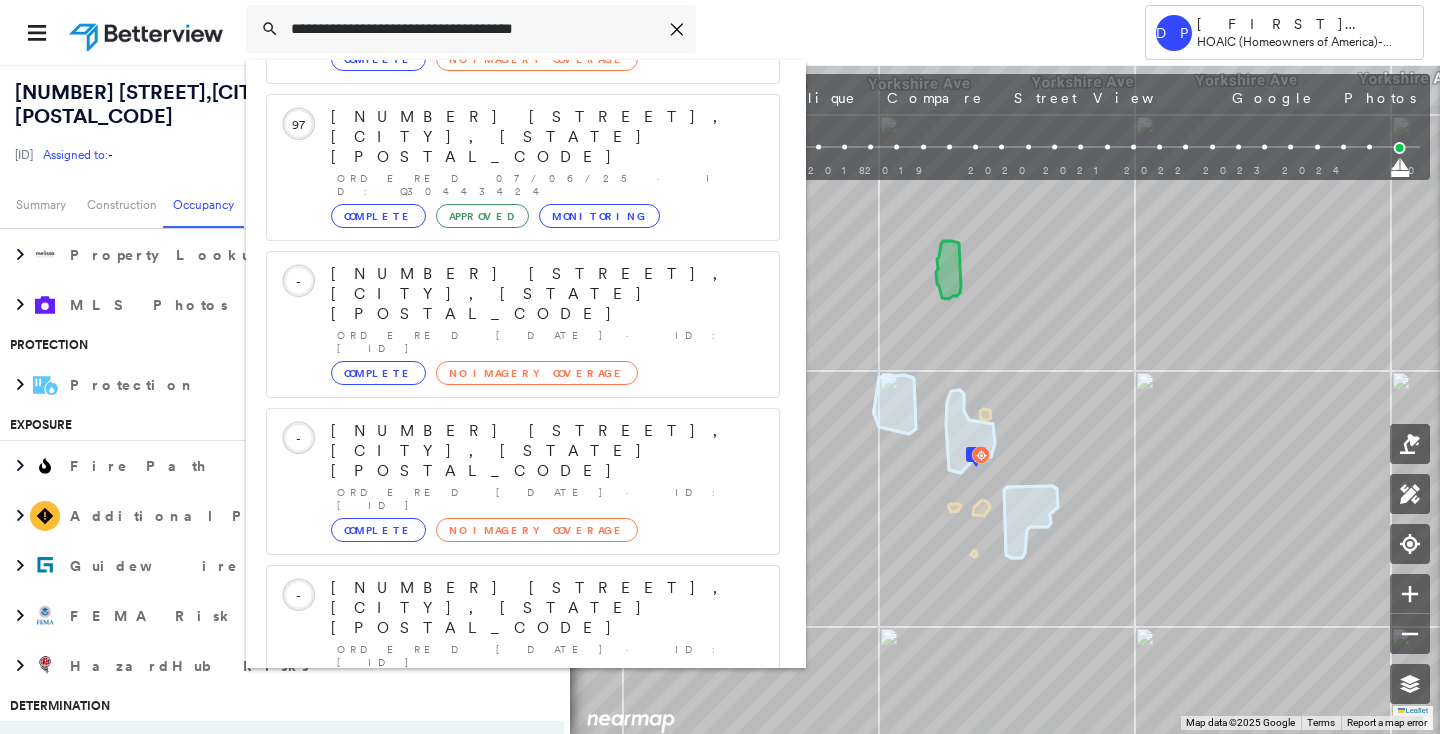 click 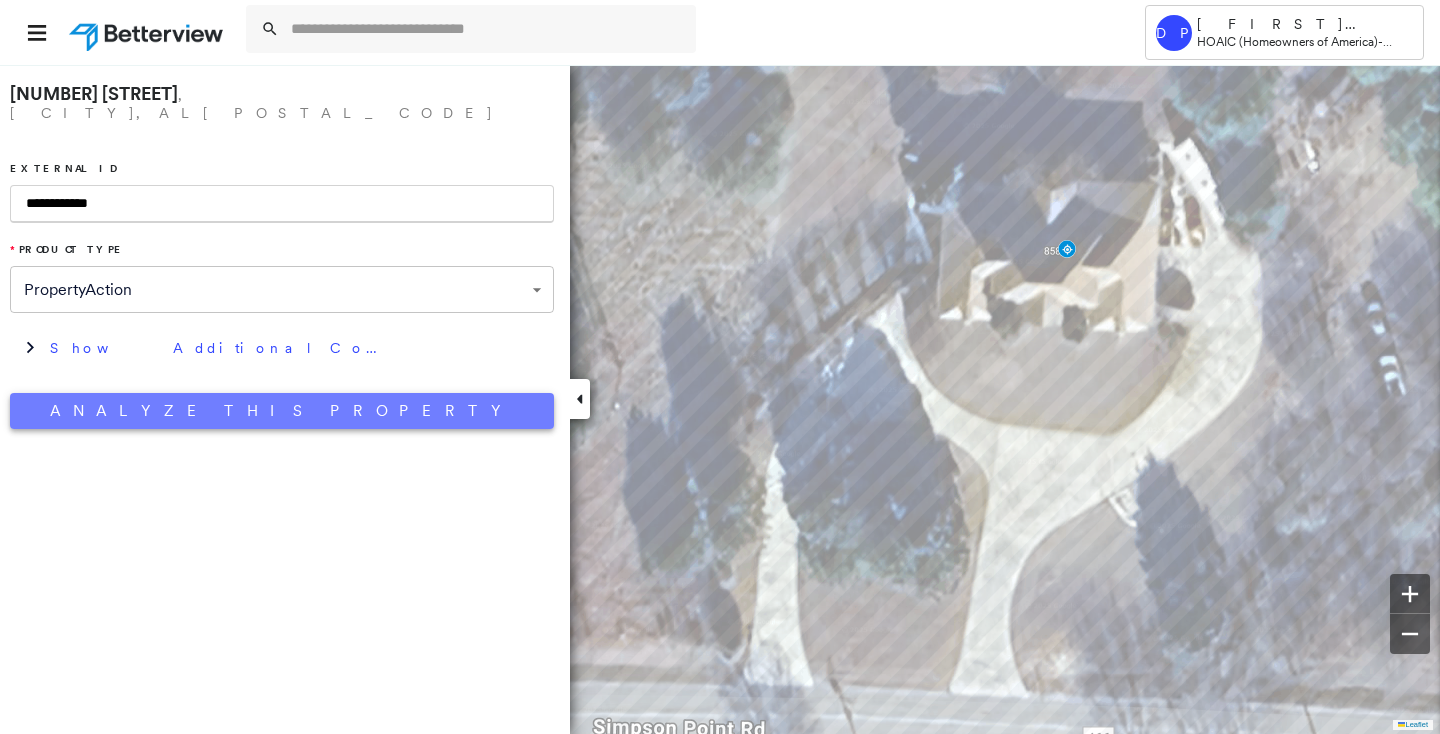 type on "**********" 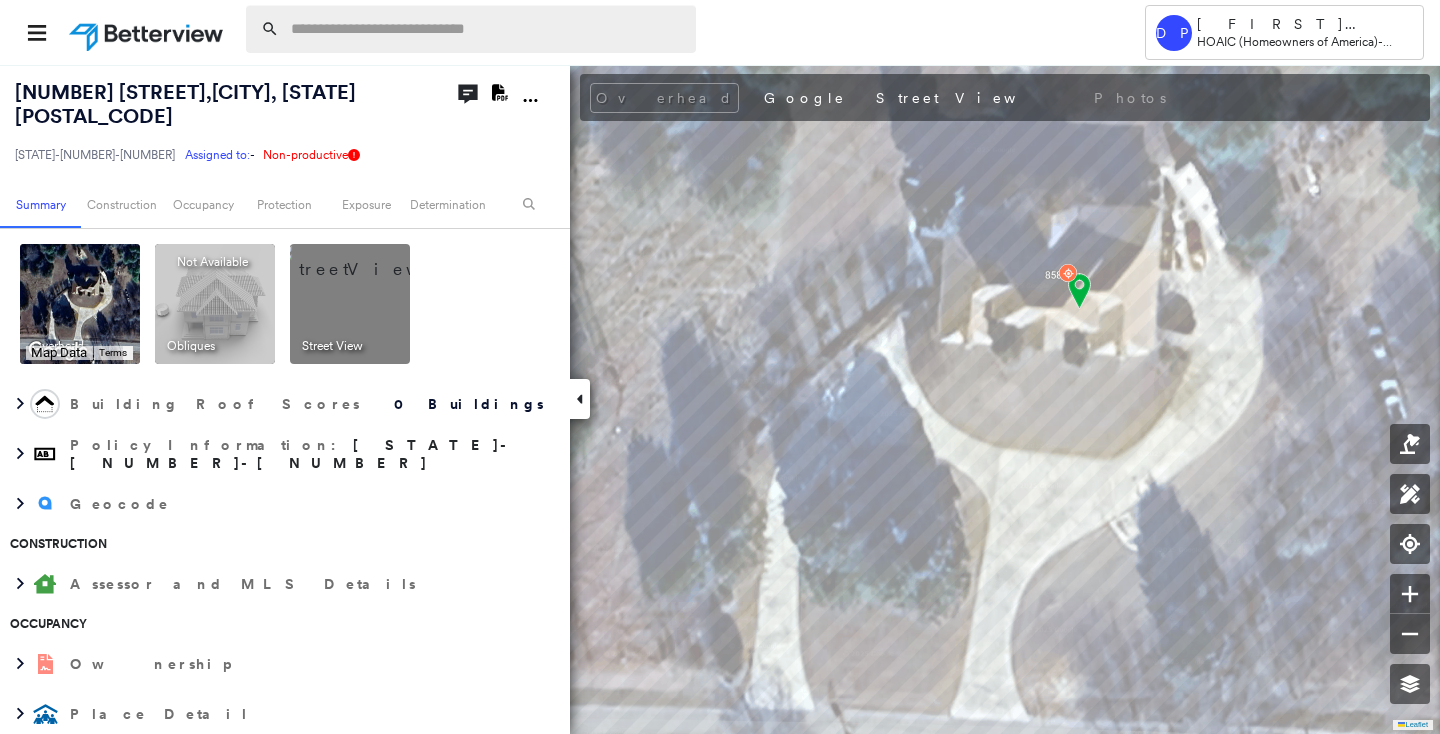 paste on "**********" 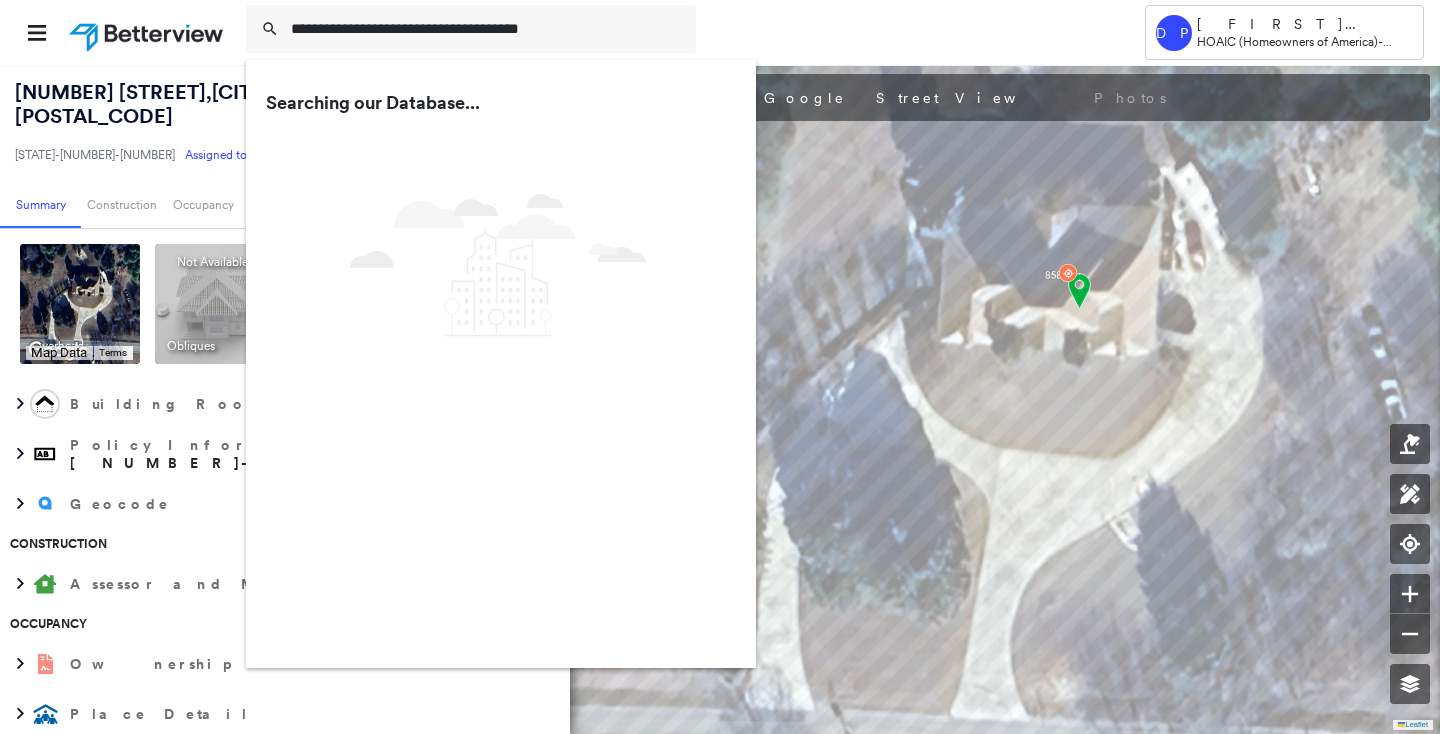type on "**********" 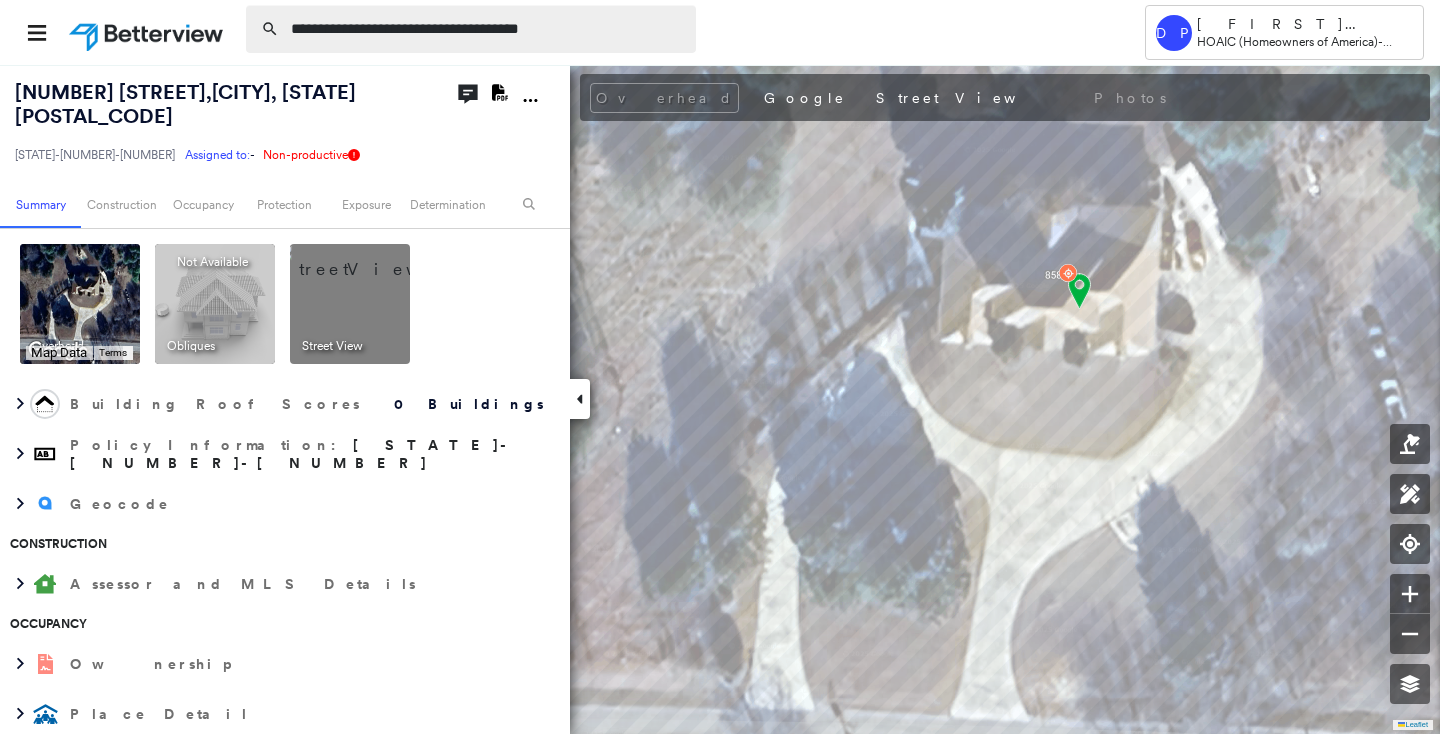 click on "**********" at bounding box center (487, 29) 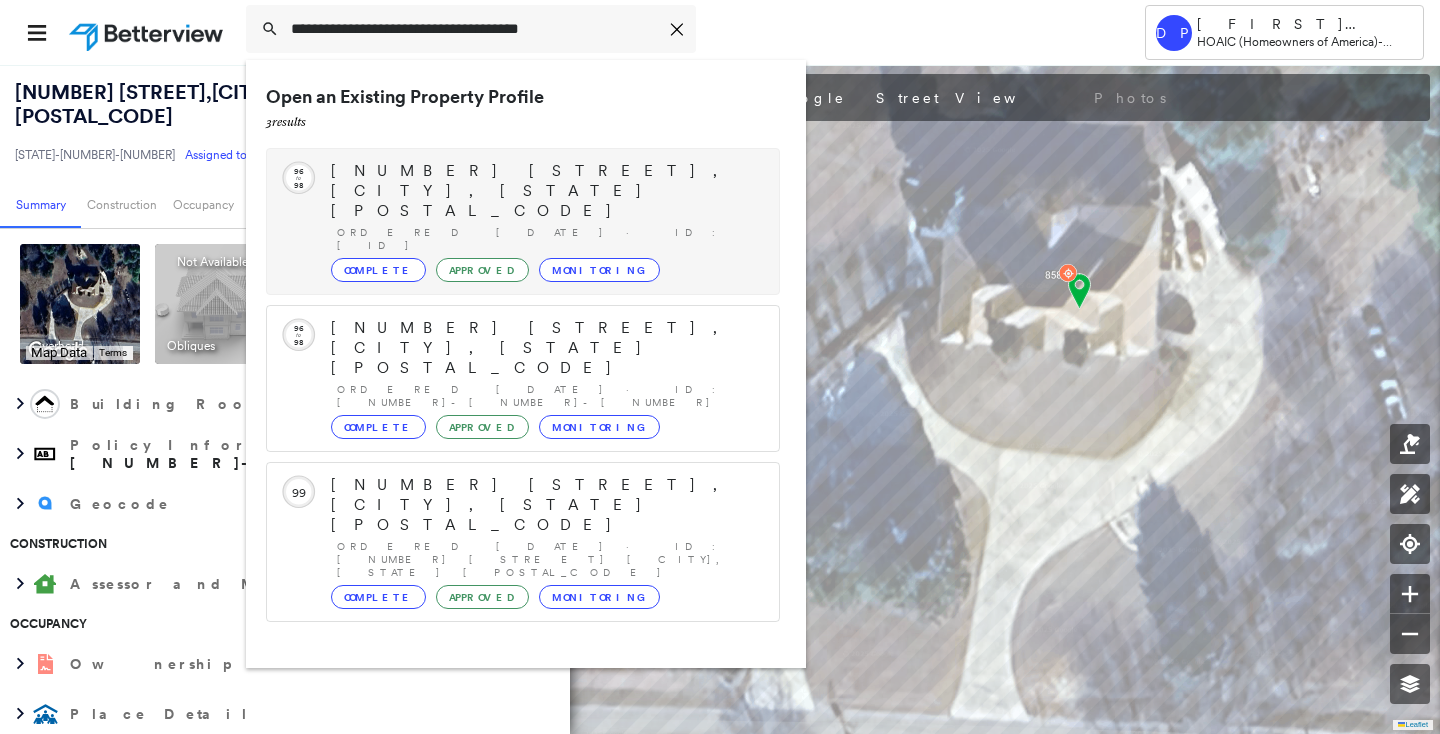 click on "Complete" at bounding box center (378, 270) 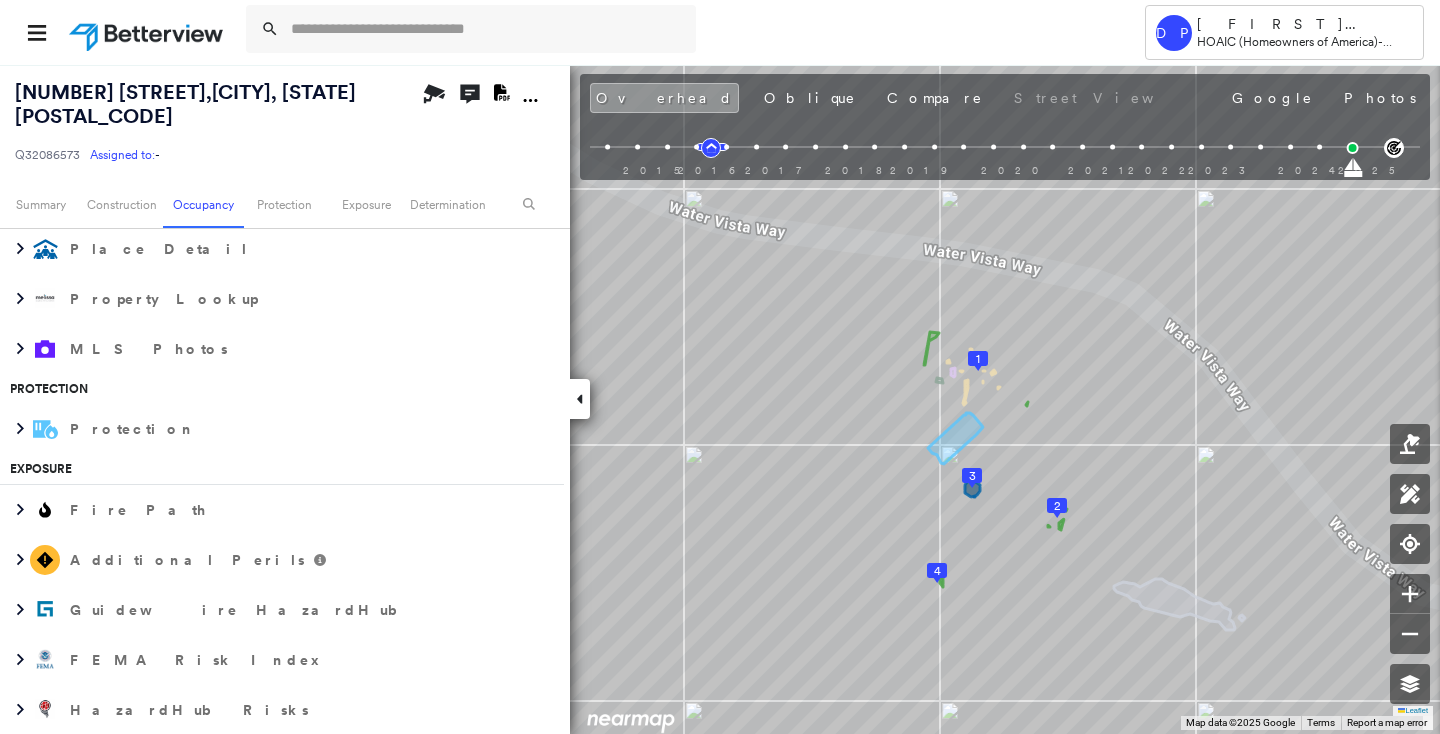 scroll, scrollTop: 1727, scrollLeft: 0, axis: vertical 